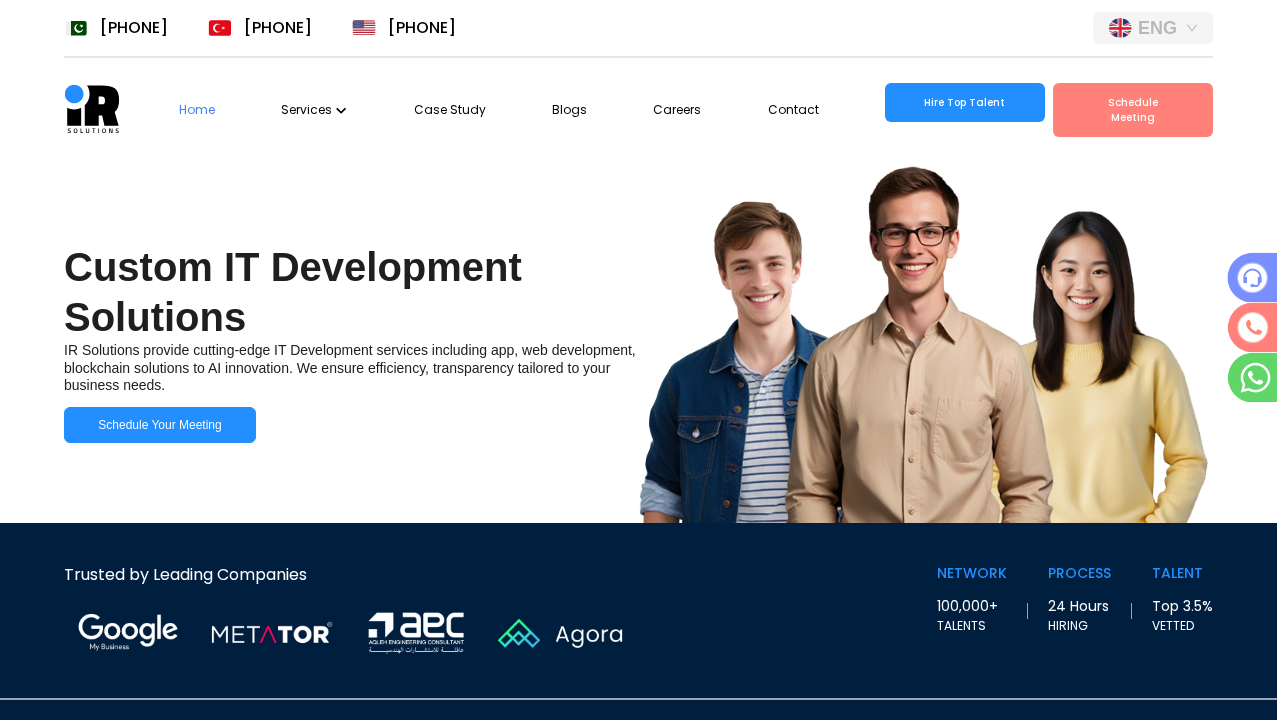 scroll, scrollTop: 0, scrollLeft: 0, axis: both 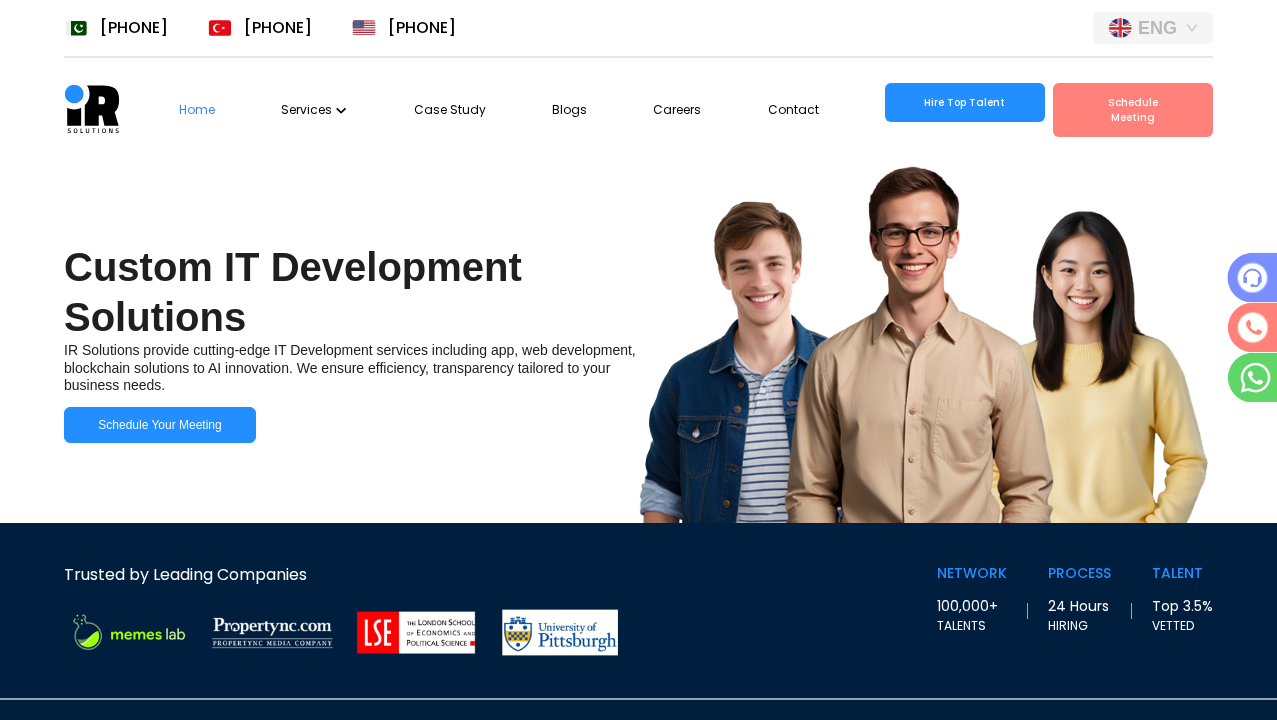 click on "Services" at bounding box center (314, 110) 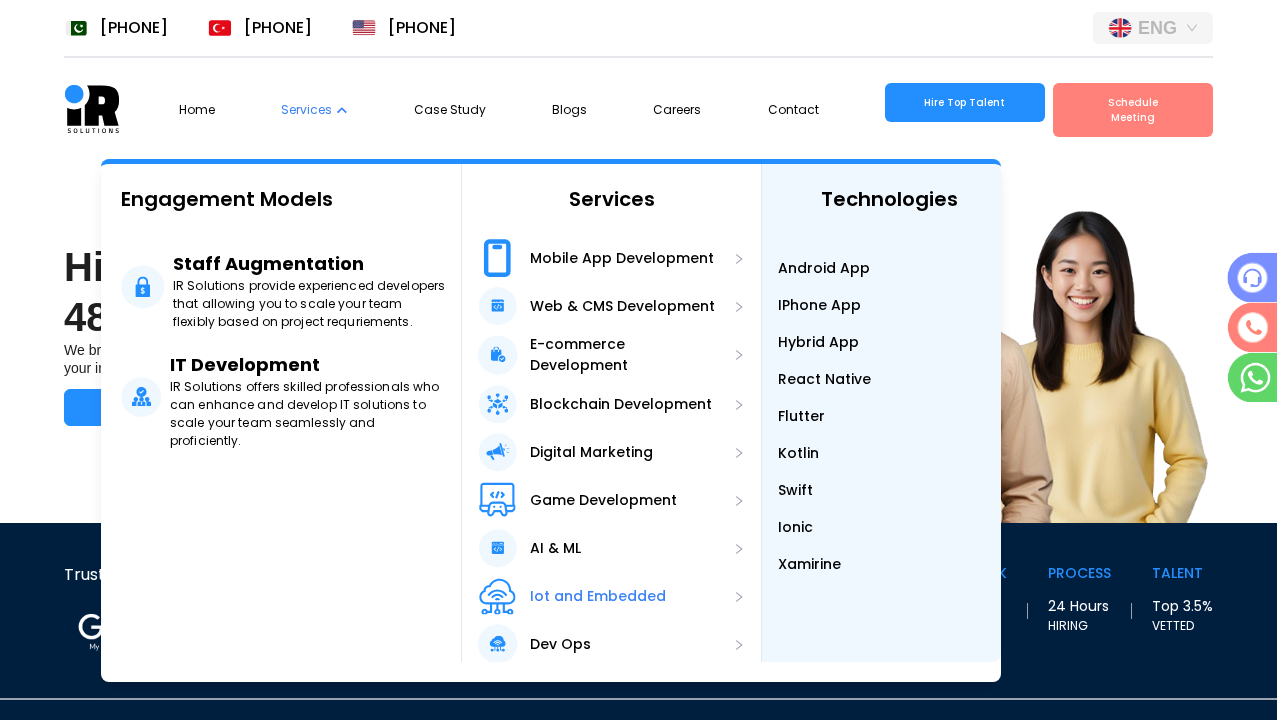 scroll, scrollTop: 50, scrollLeft: 0, axis: vertical 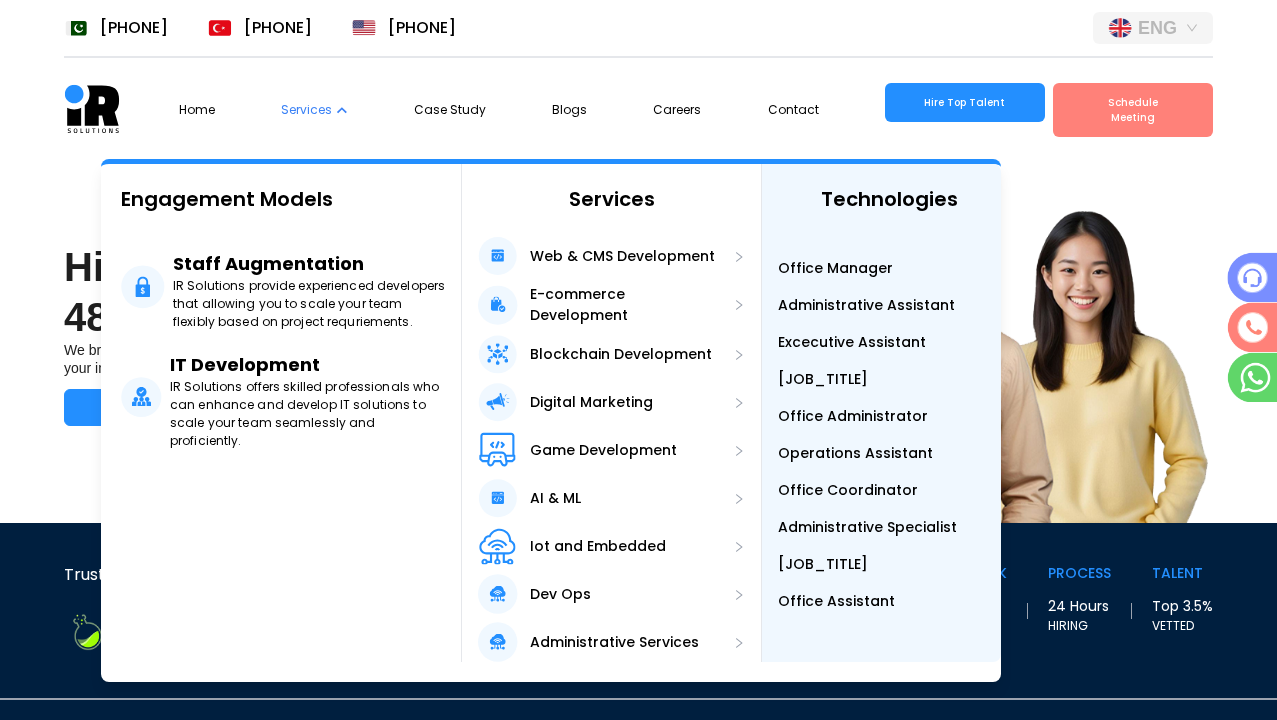 click on "Office Manager" at bounding box center [835, 268] 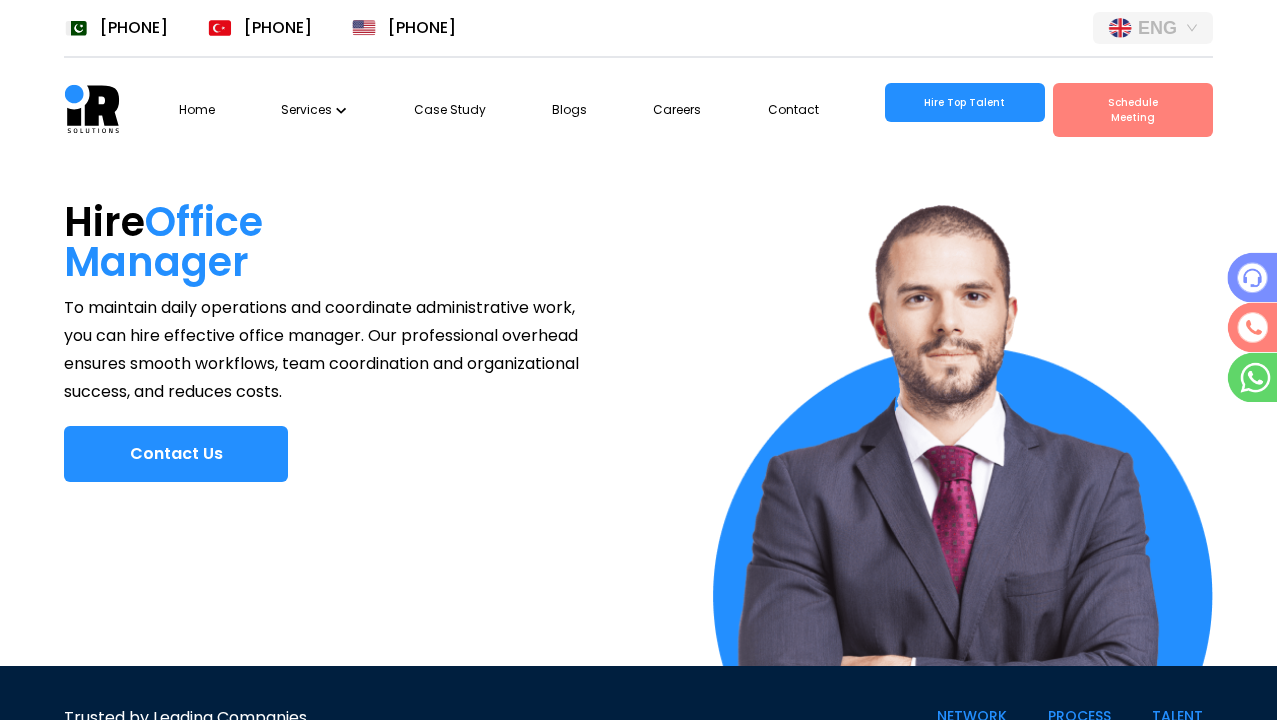 click on "Services" at bounding box center (314, 110) 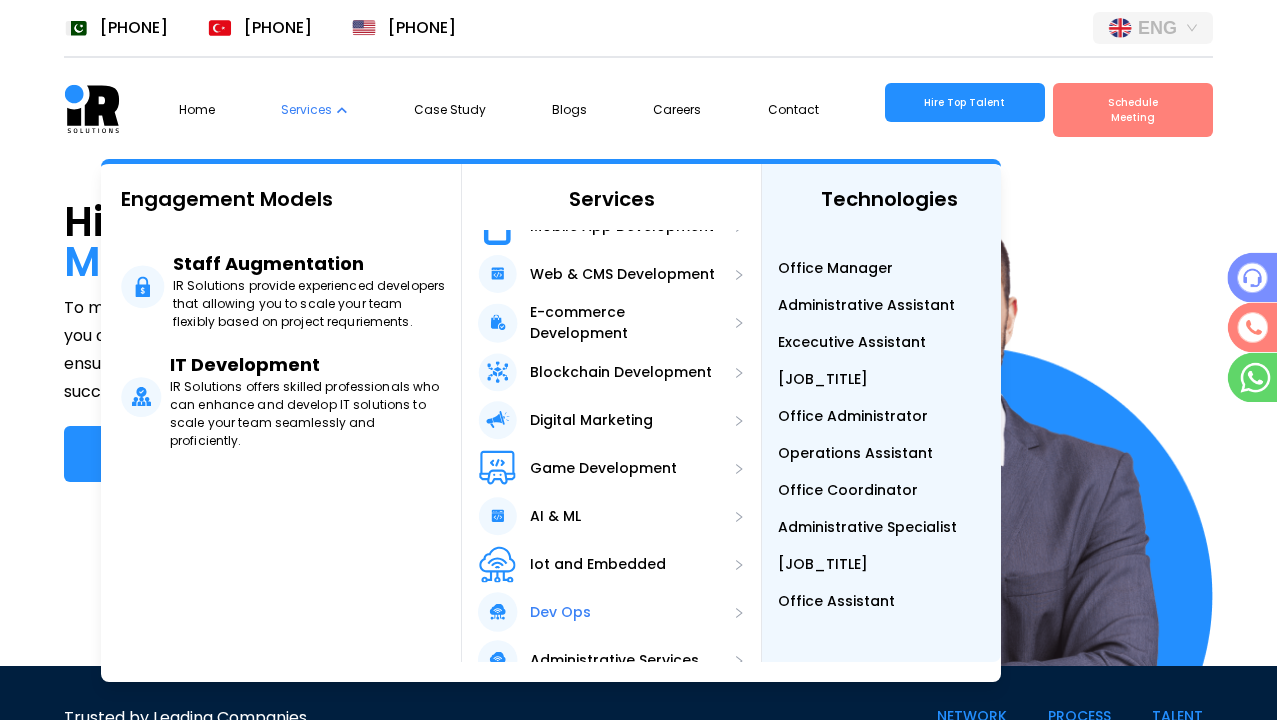 scroll, scrollTop: 50, scrollLeft: 0, axis: vertical 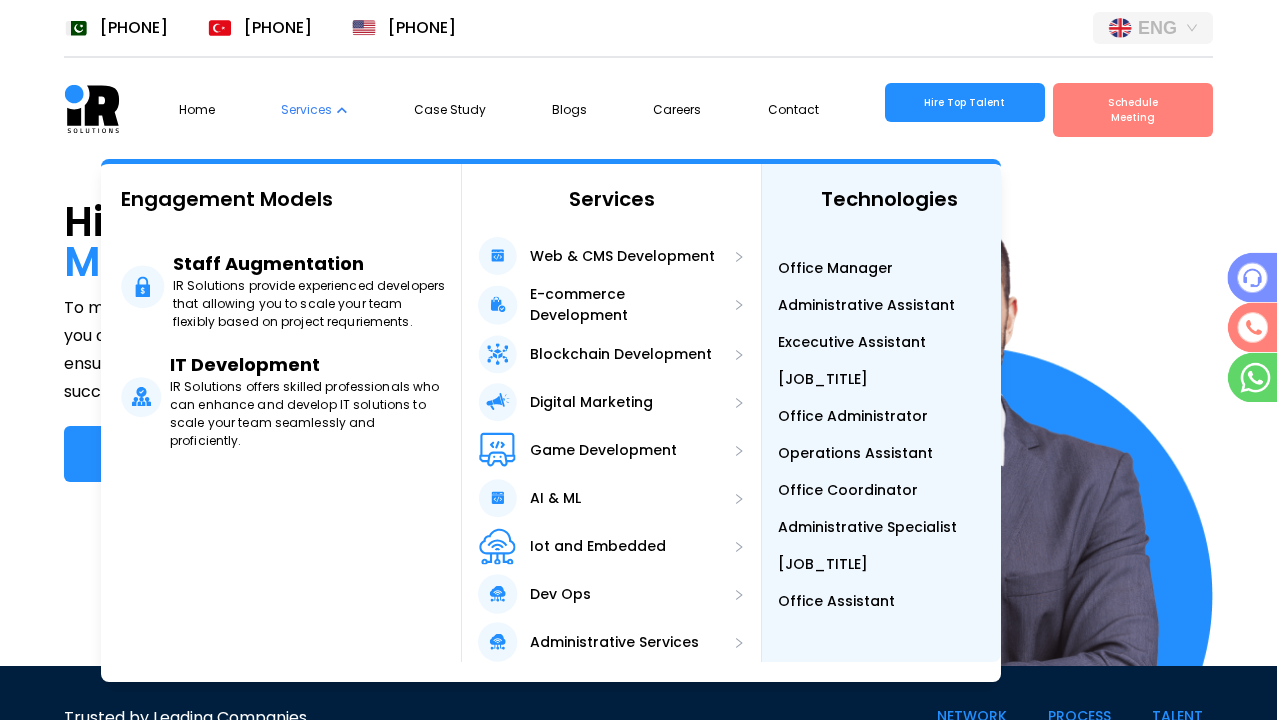 click on "Administrative Assistant" at bounding box center (866, 305) 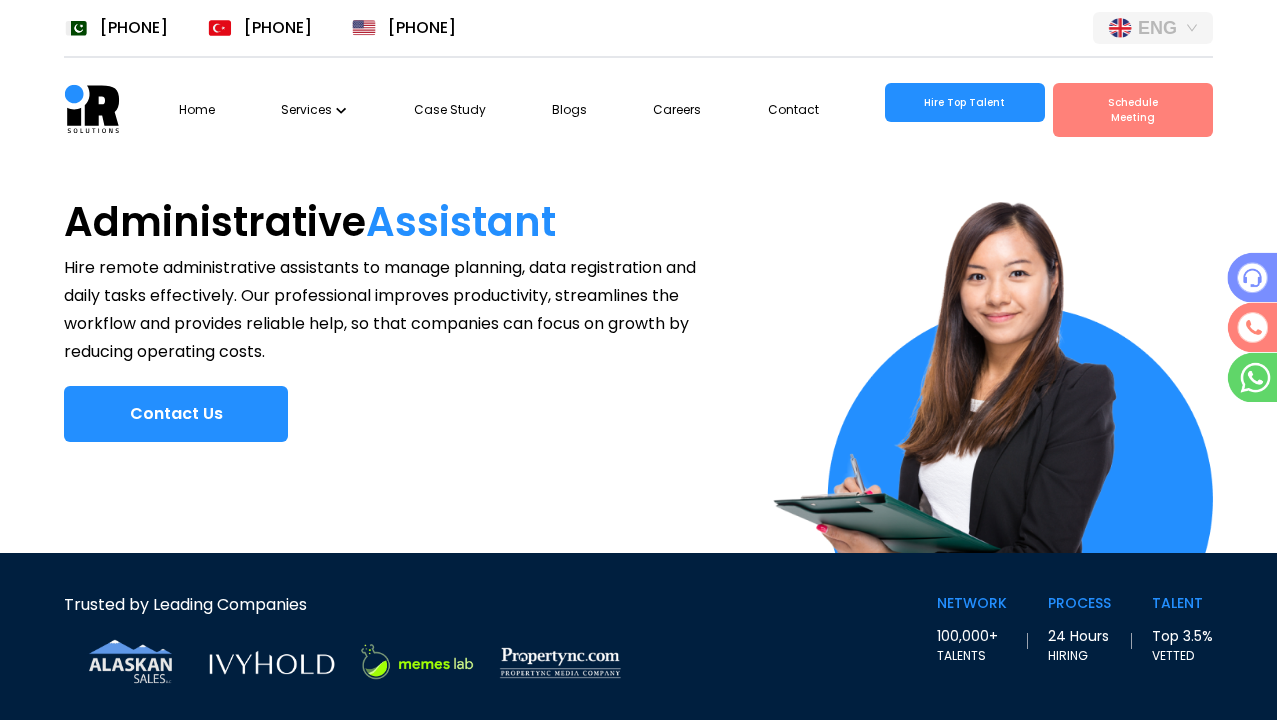 click at bounding box center [341, 110] 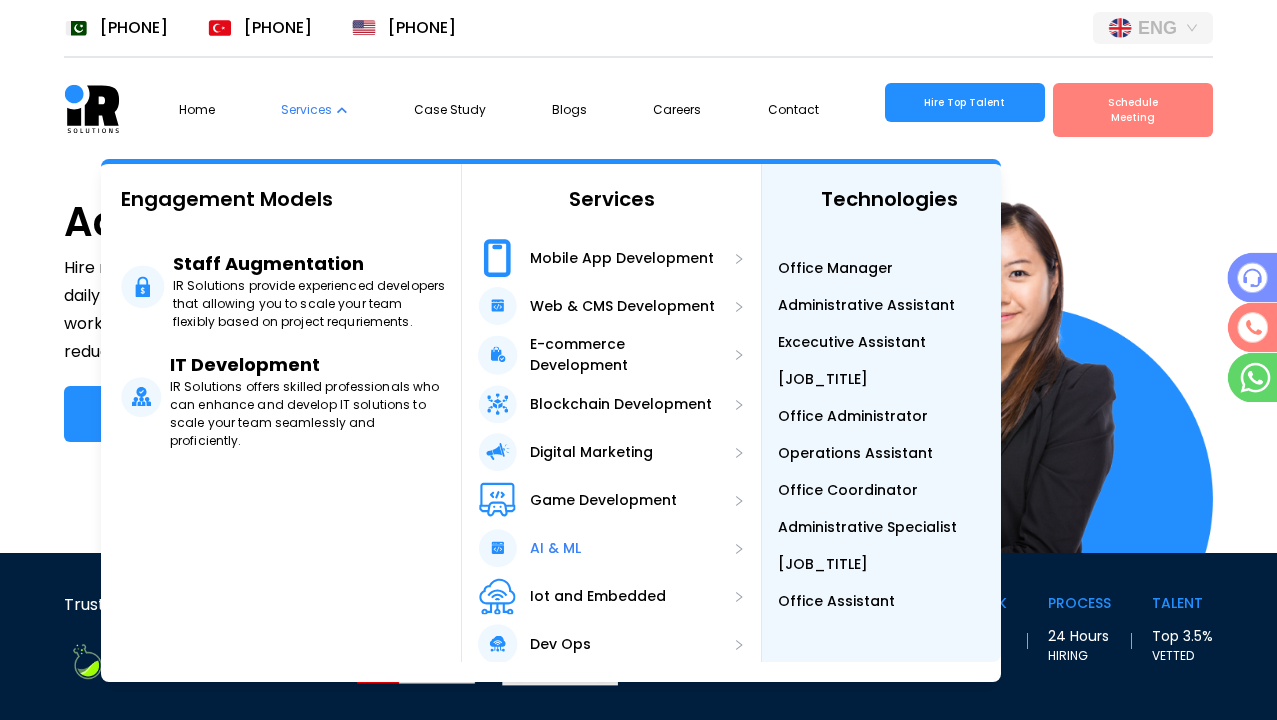 scroll, scrollTop: 0, scrollLeft: 36, axis: horizontal 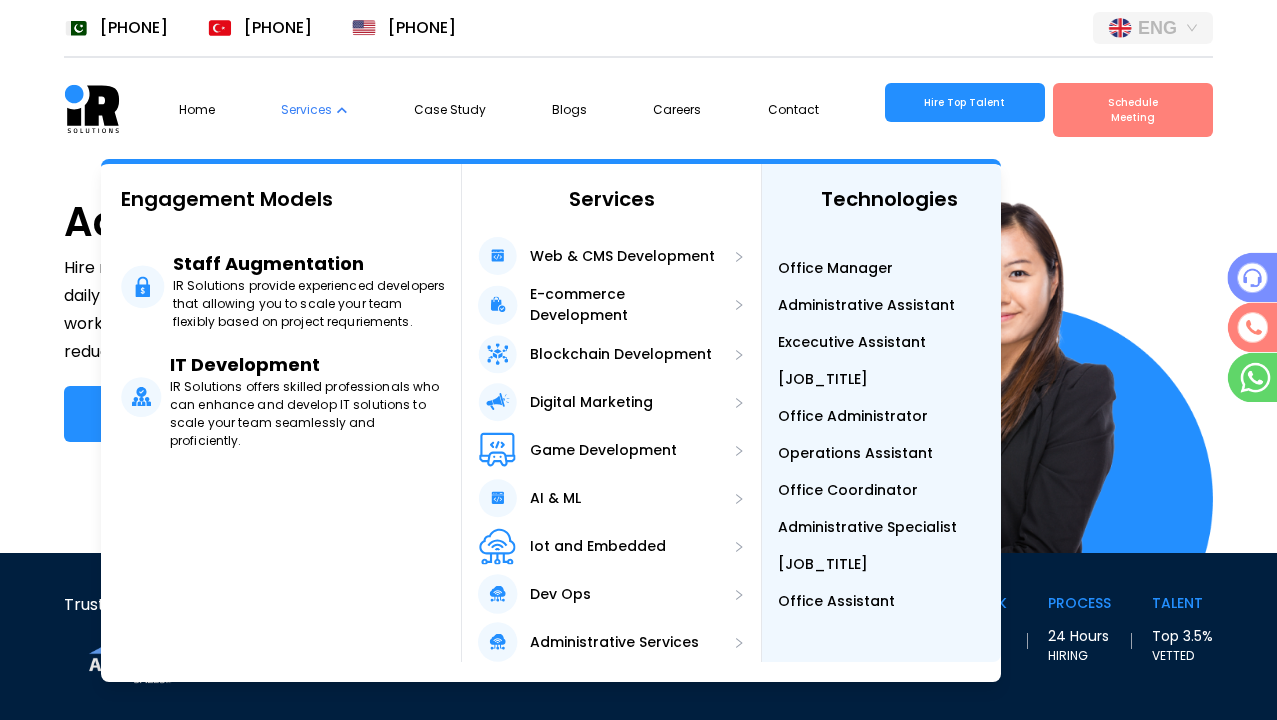 click on "Excecutive Assistant" at bounding box center [852, 342] 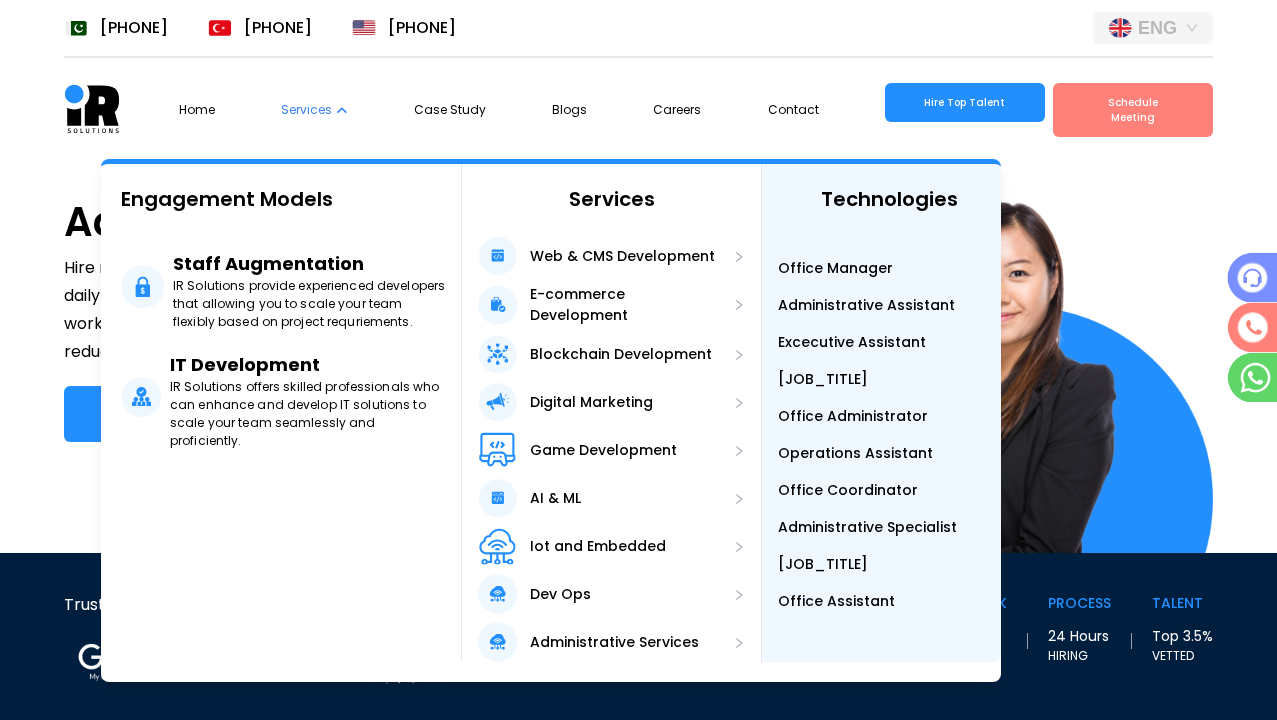 scroll, scrollTop: 0, scrollLeft: 36, axis: horizontal 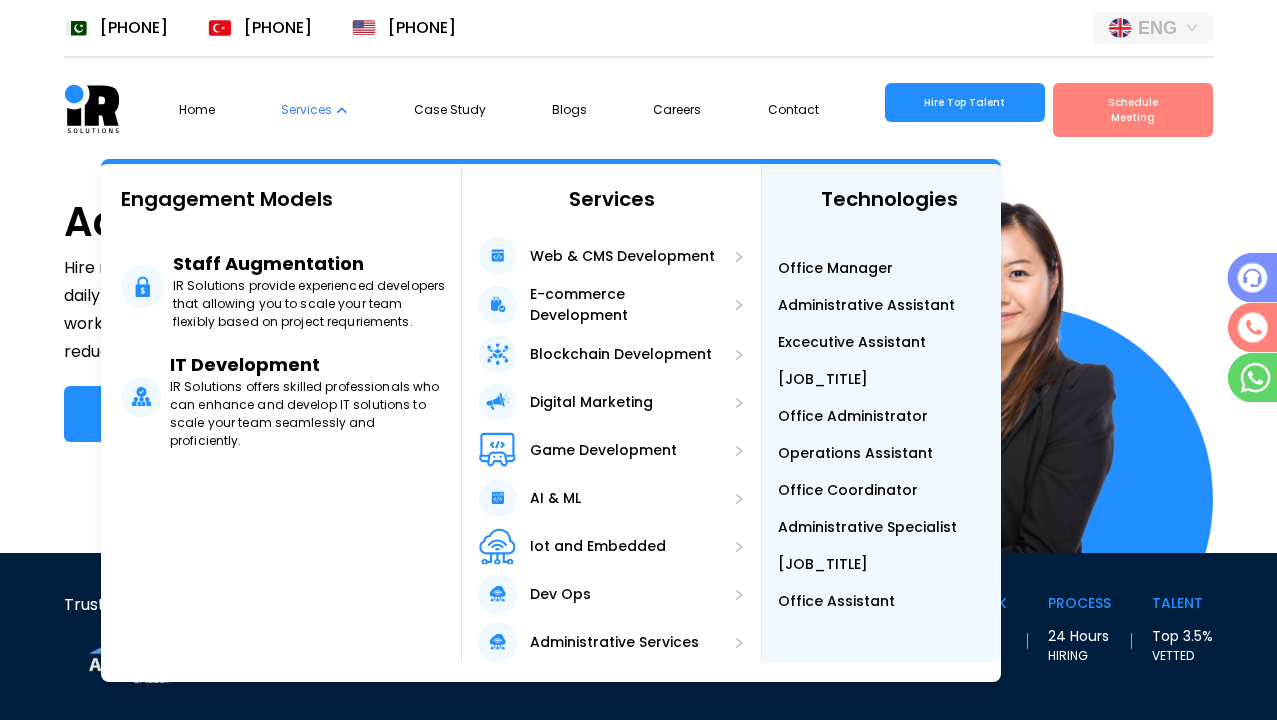 click on "Excecutive Assistant" at bounding box center [852, 342] 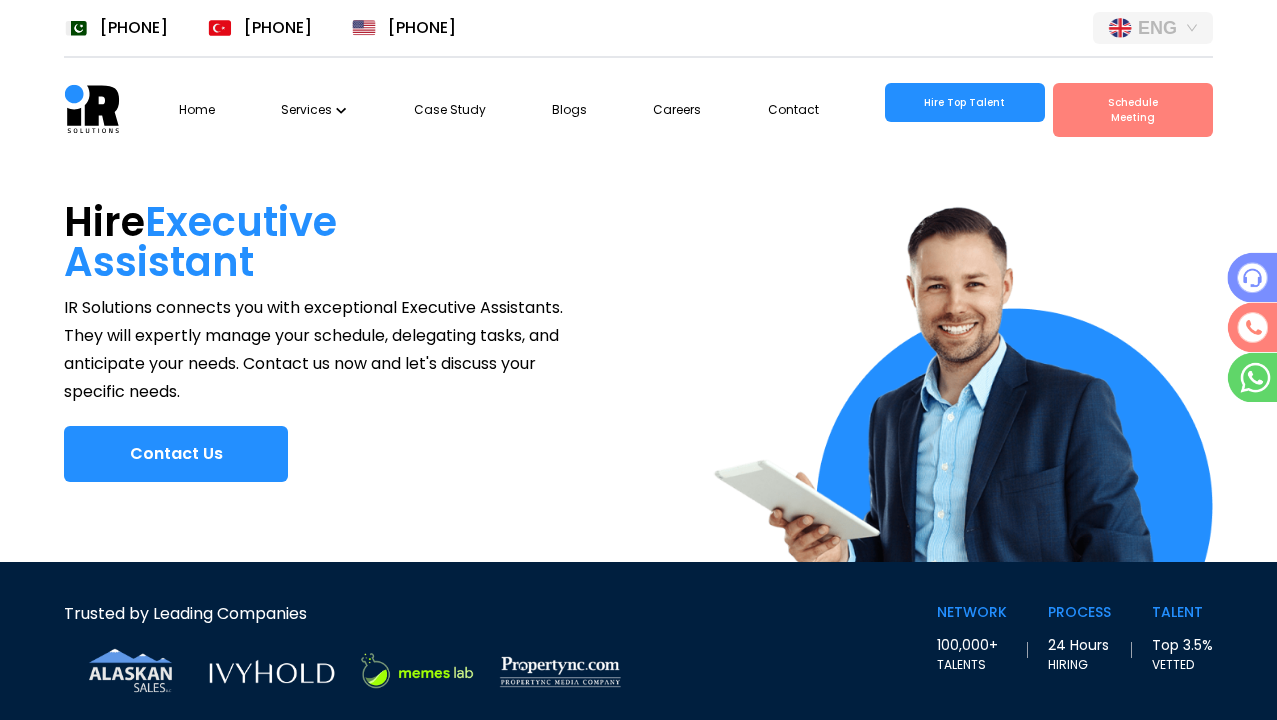 click at bounding box center (341, 110) 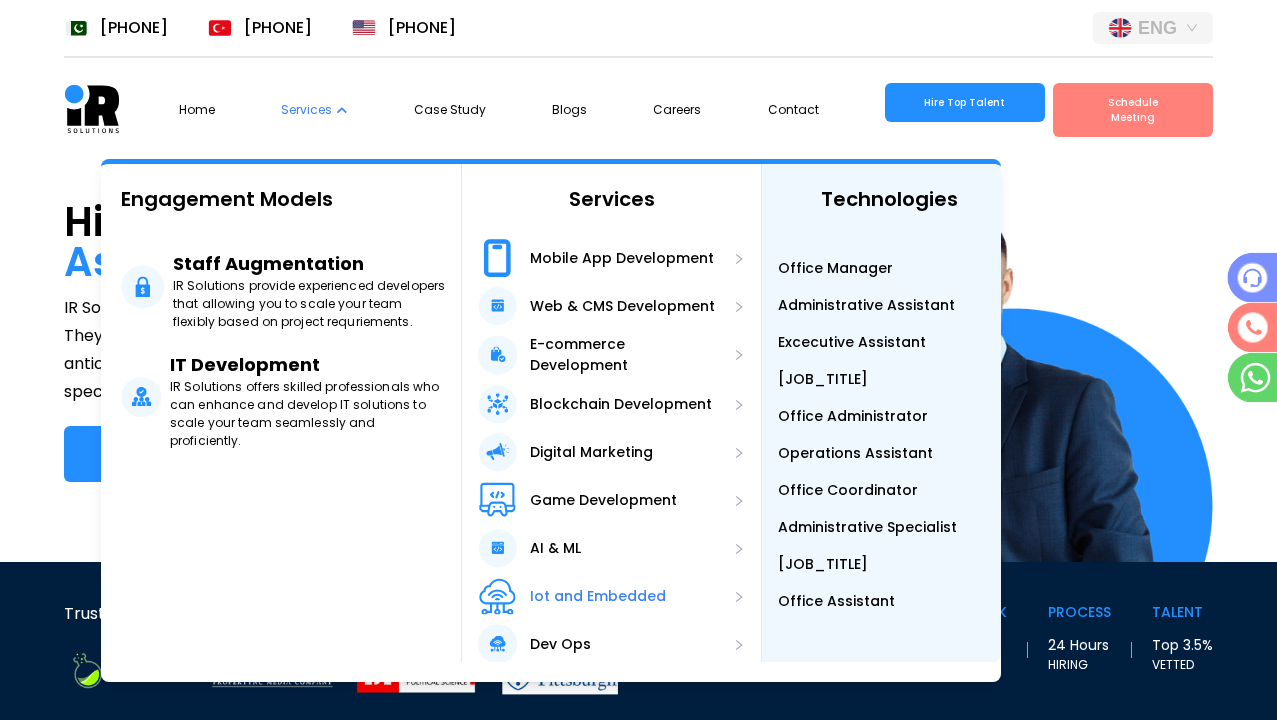 scroll, scrollTop: 26, scrollLeft: 0, axis: vertical 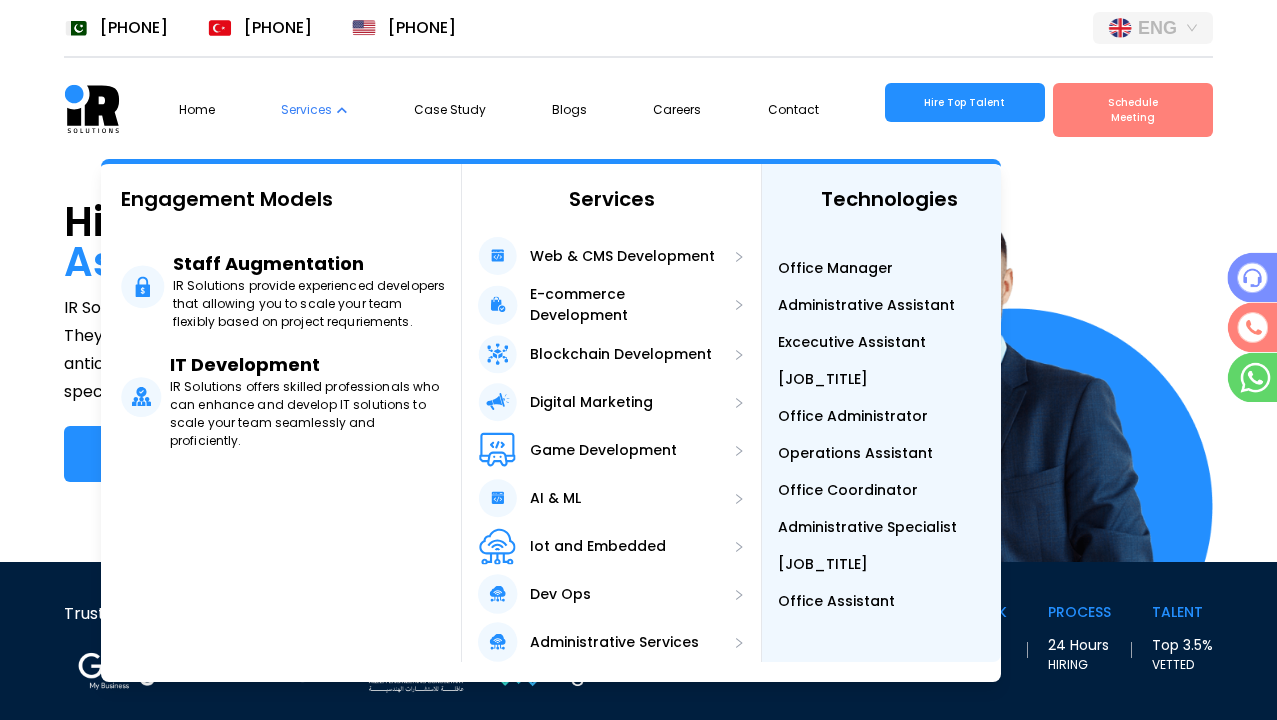 click on "[JOB_TITLE]" at bounding box center [823, 379] 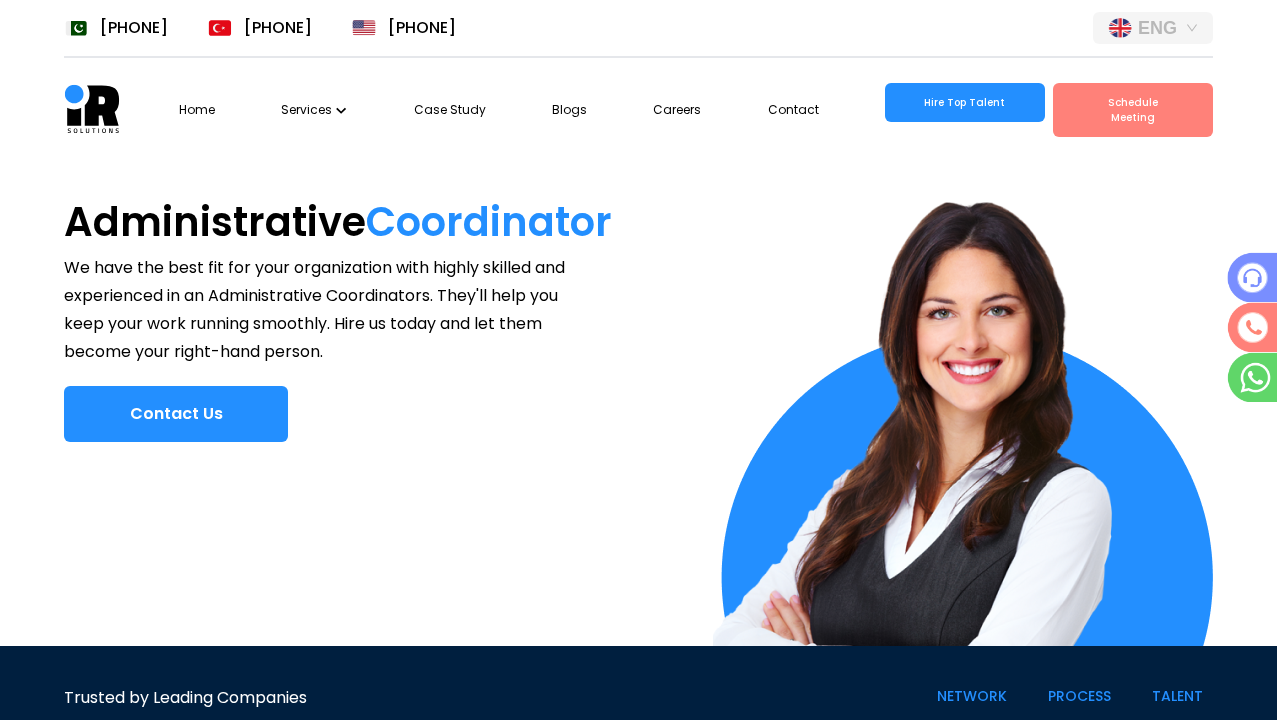 click at bounding box center (341, 110) 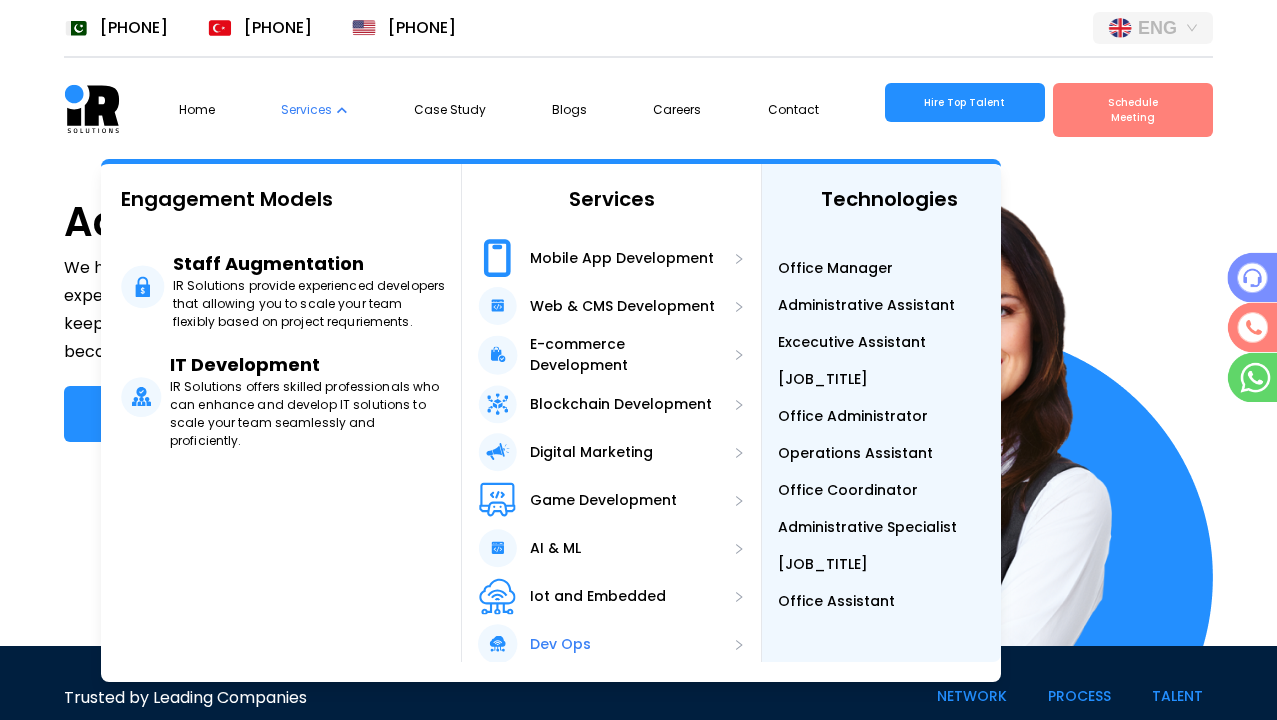 scroll, scrollTop: 50, scrollLeft: 0, axis: vertical 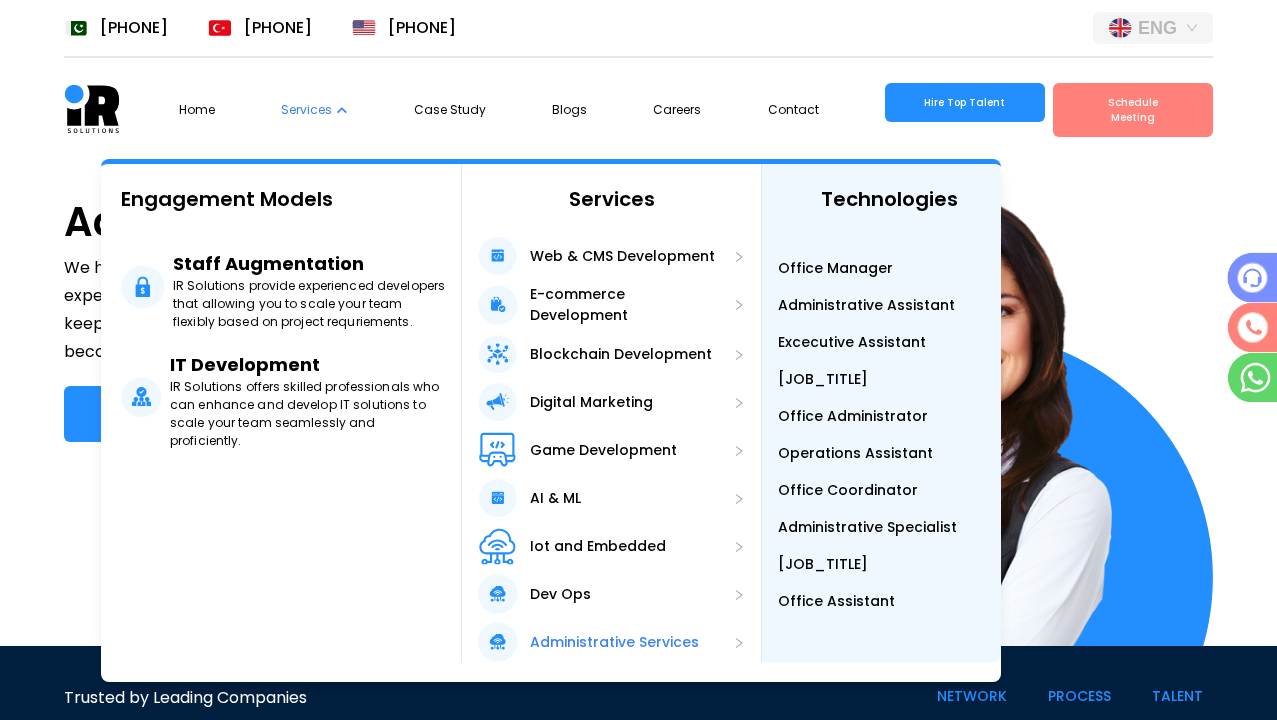 click on "Administrative Services" at bounding box center [611, 638] 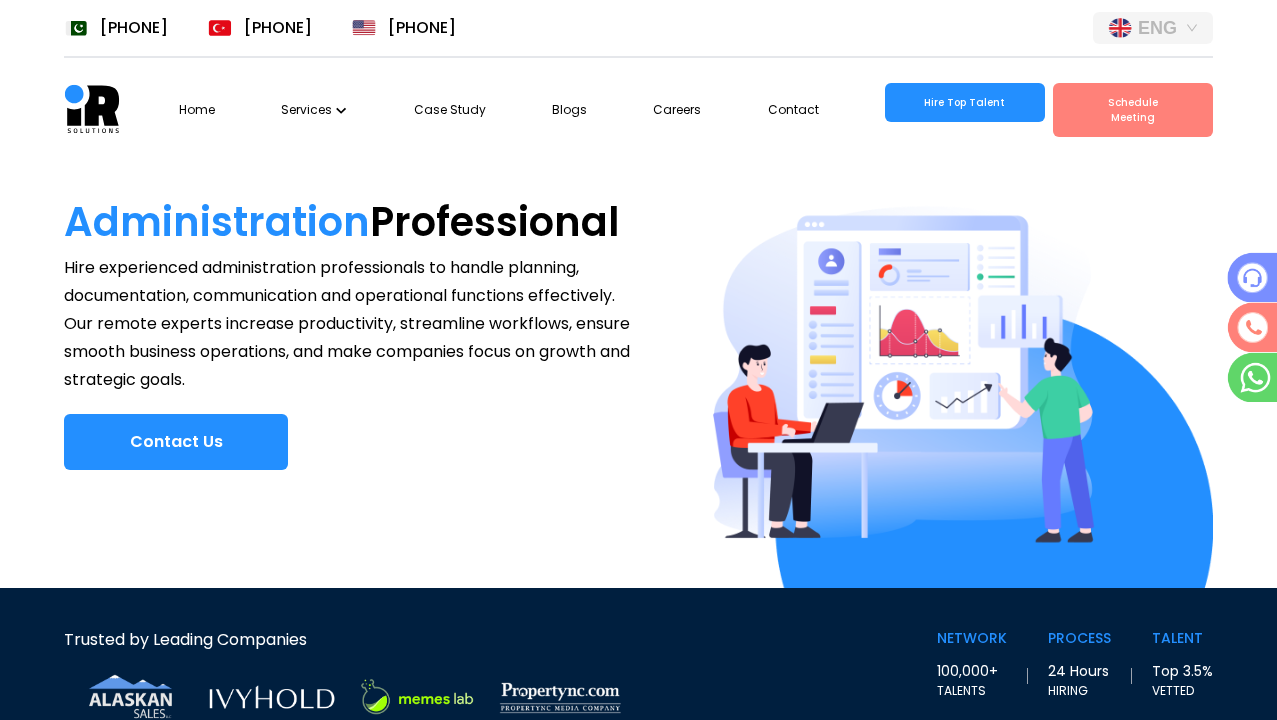 click at bounding box center [638, 360] 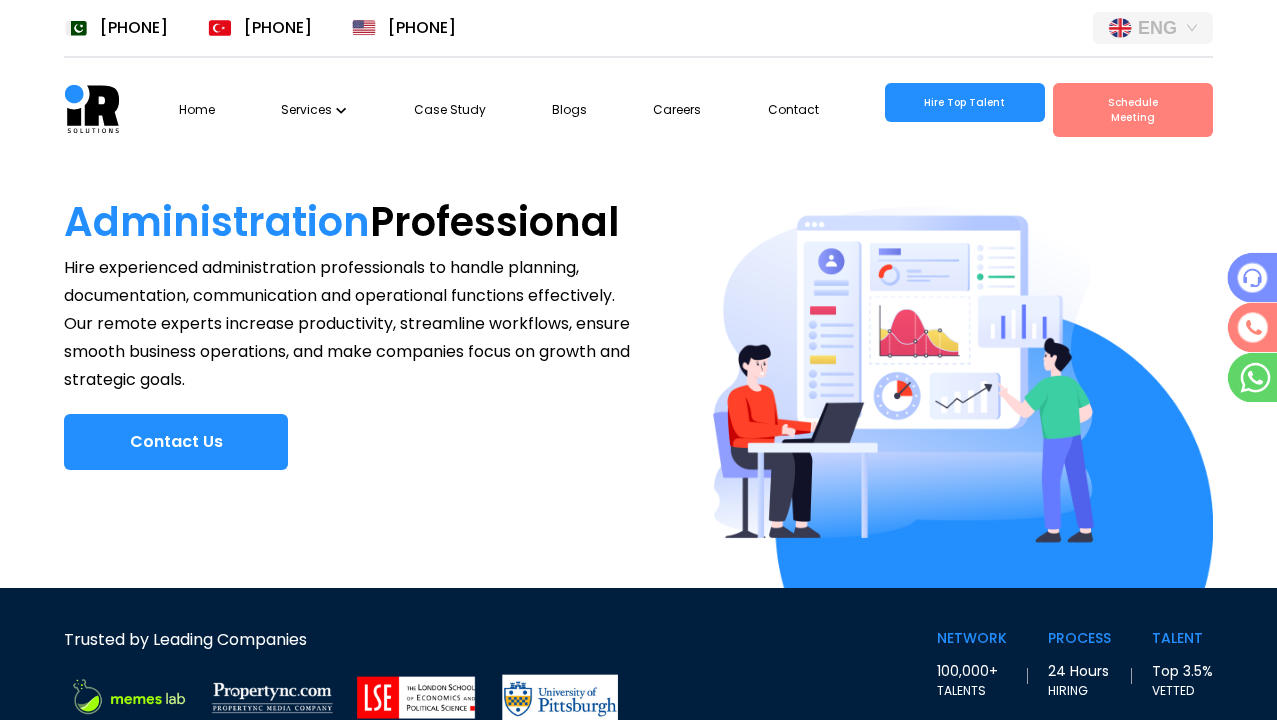 scroll, scrollTop: 0, scrollLeft: 0, axis: both 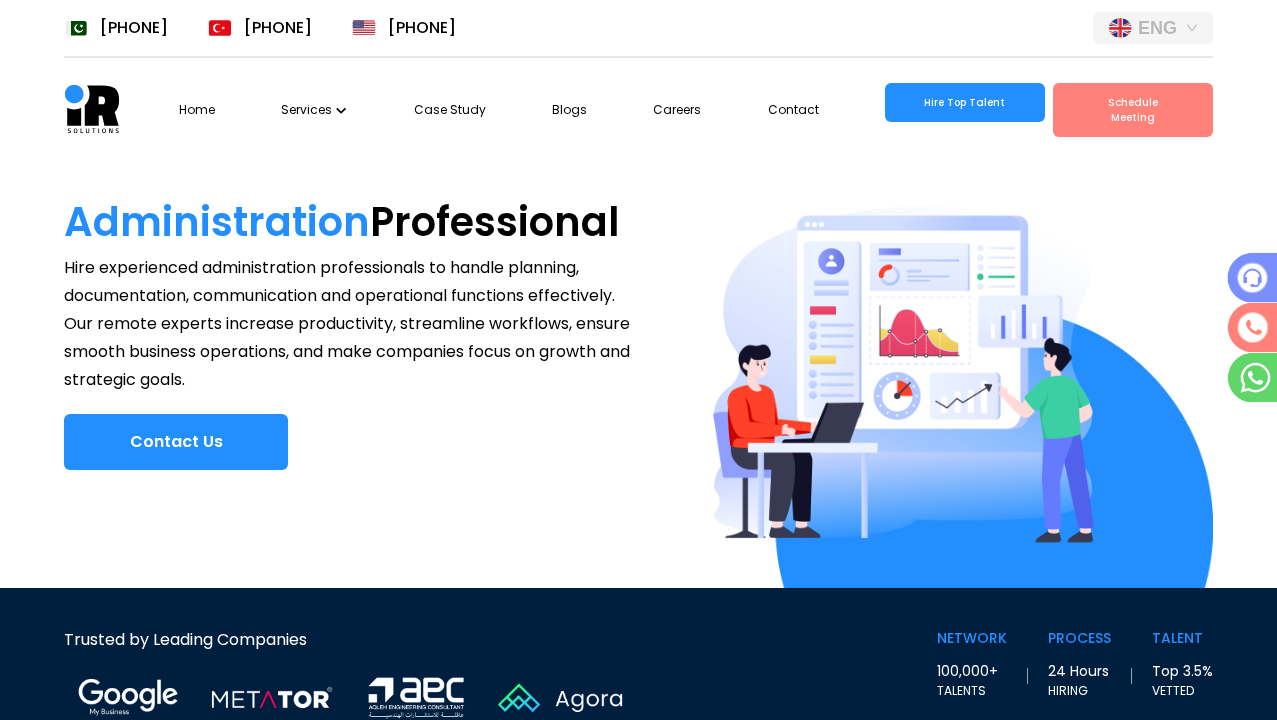 click at bounding box center [638, 360] 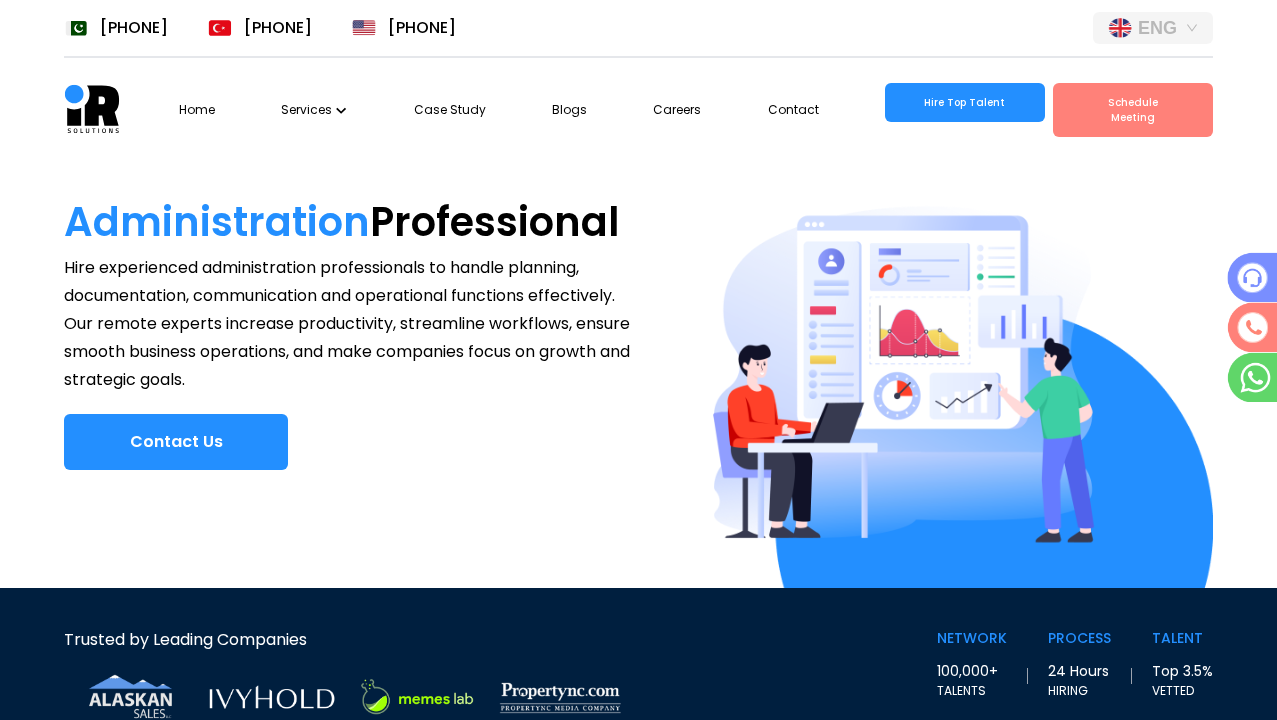scroll, scrollTop: 0, scrollLeft: 36, axis: horizontal 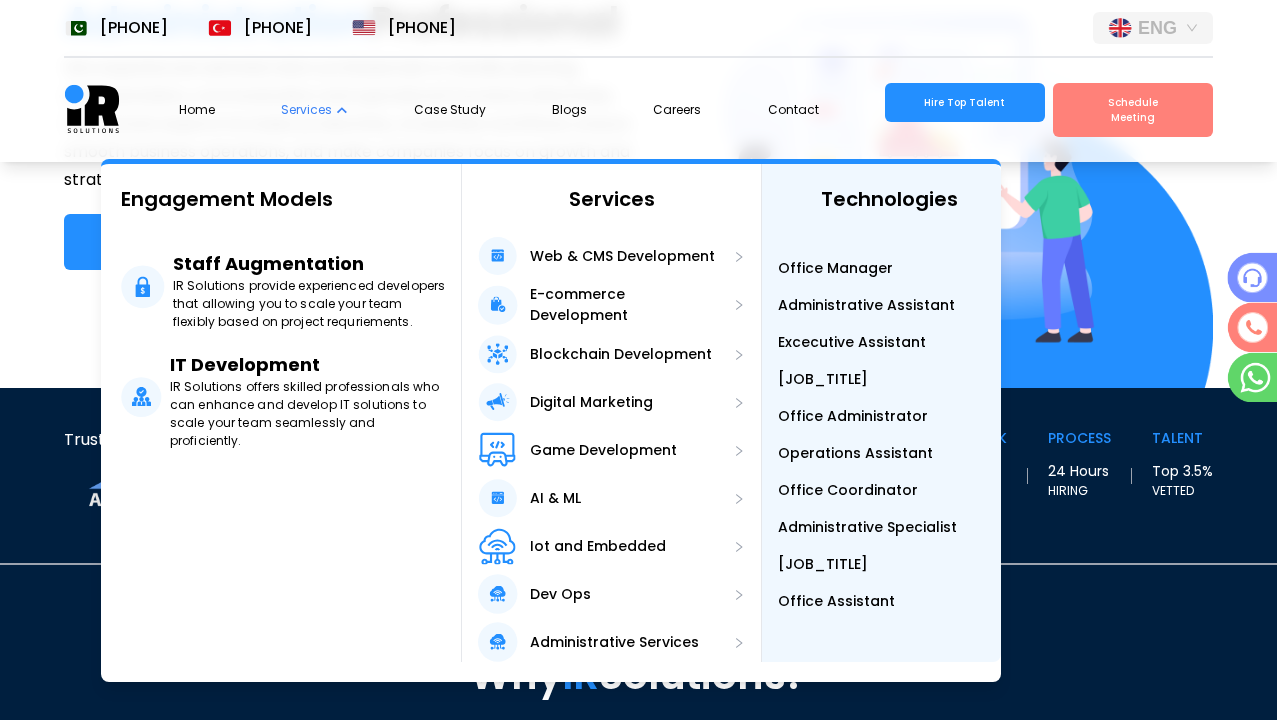 click on "Operations Assistant" at bounding box center (855, 453) 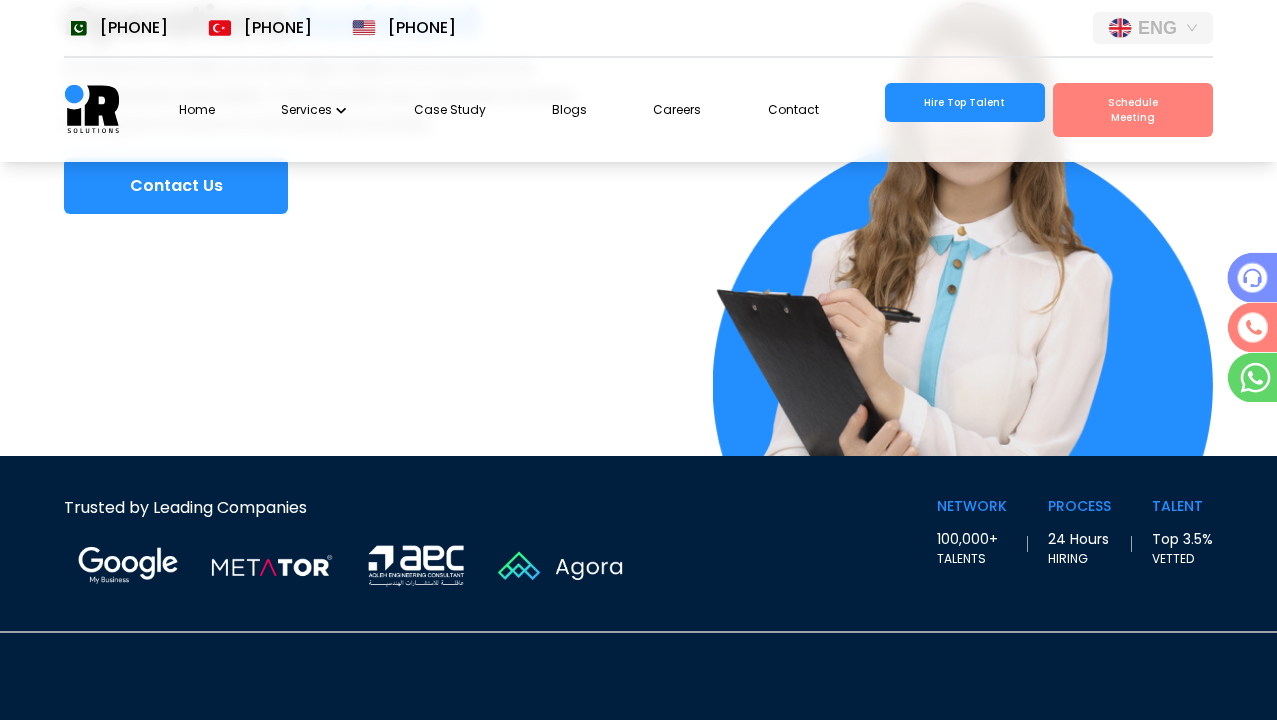 scroll, scrollTop: 0, scrollLeft: 0, axis: both 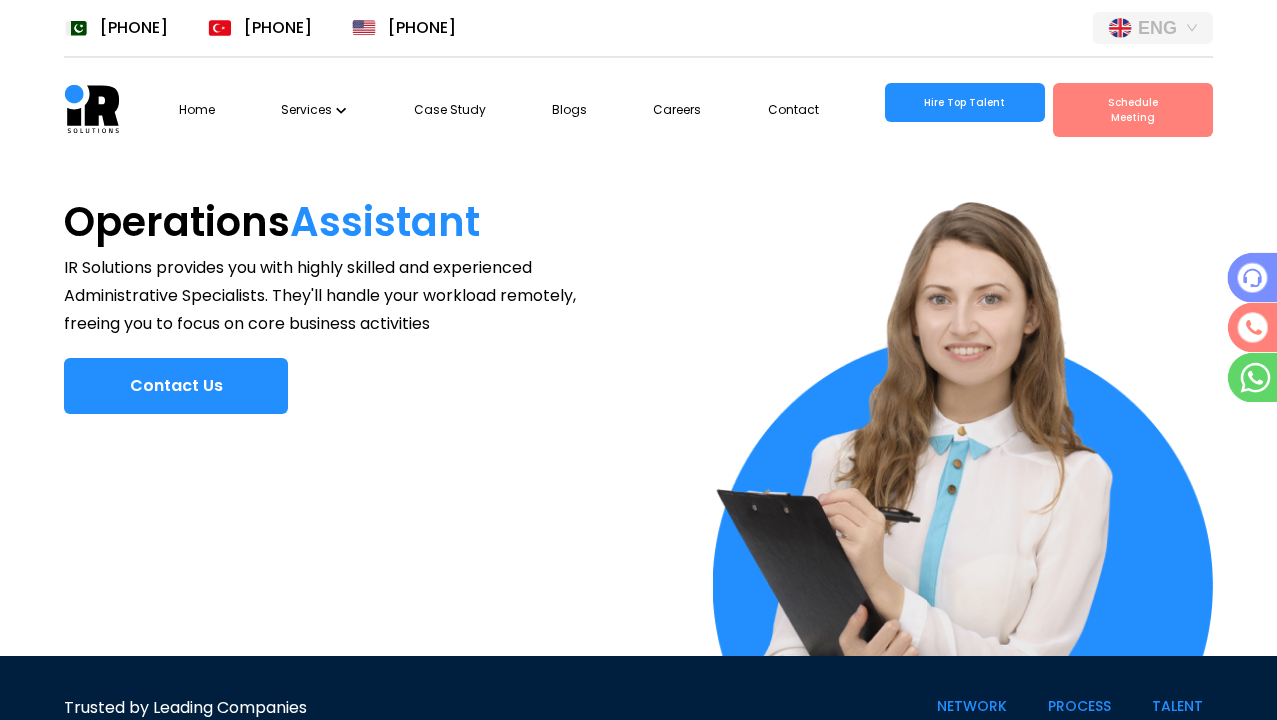 click at bounding box center [341, 110] 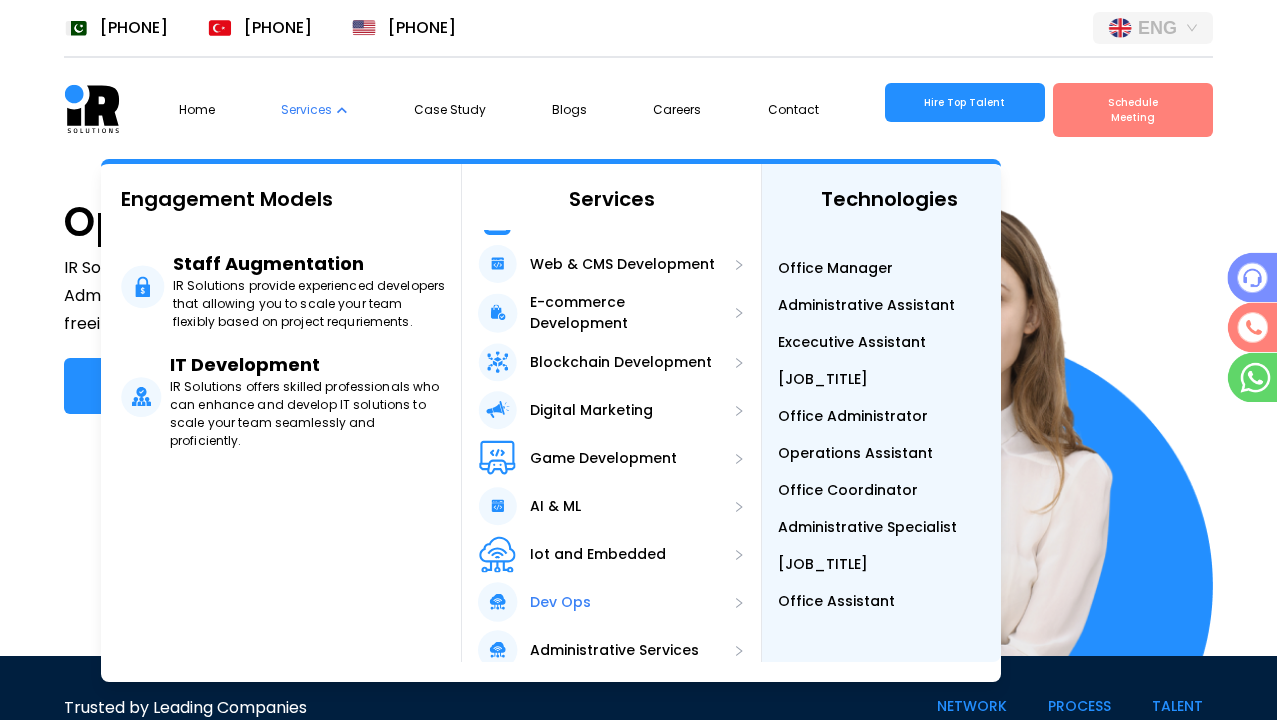 scroll, scrollTop: 50, scrollLeft: 0, axis: vertical 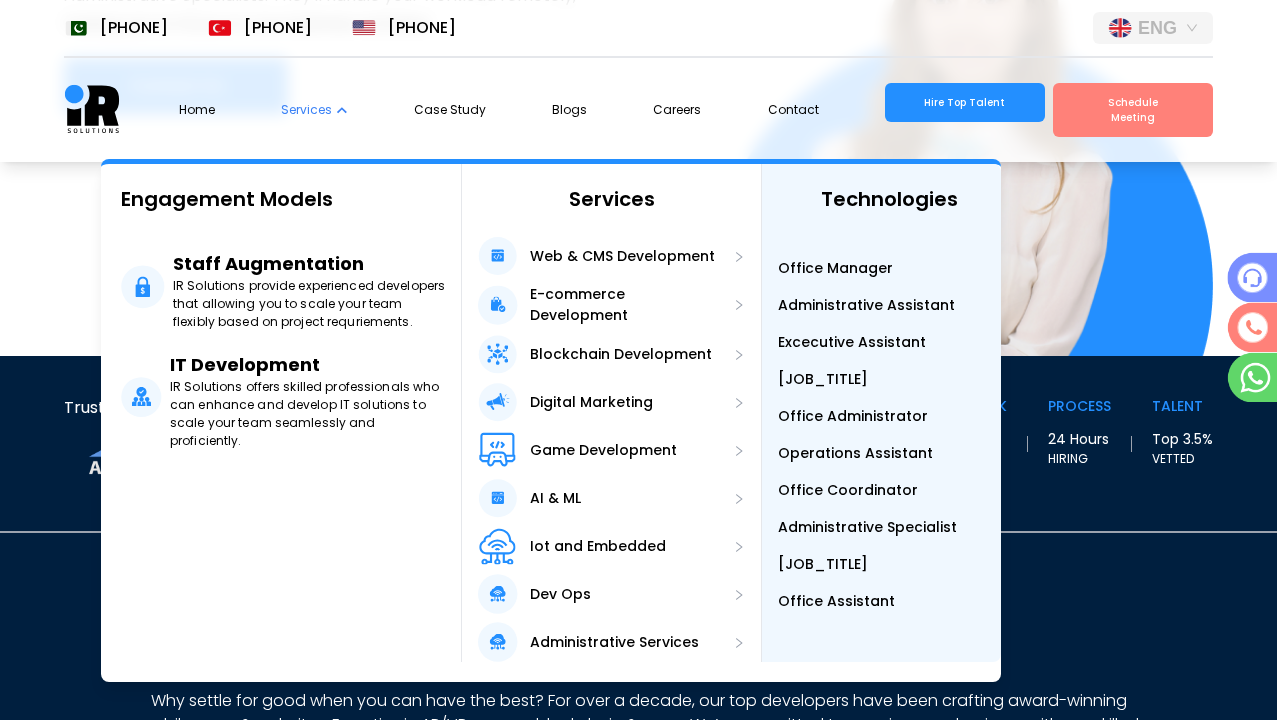 click on "Office Coordinator" at bounding box center (848, 490) 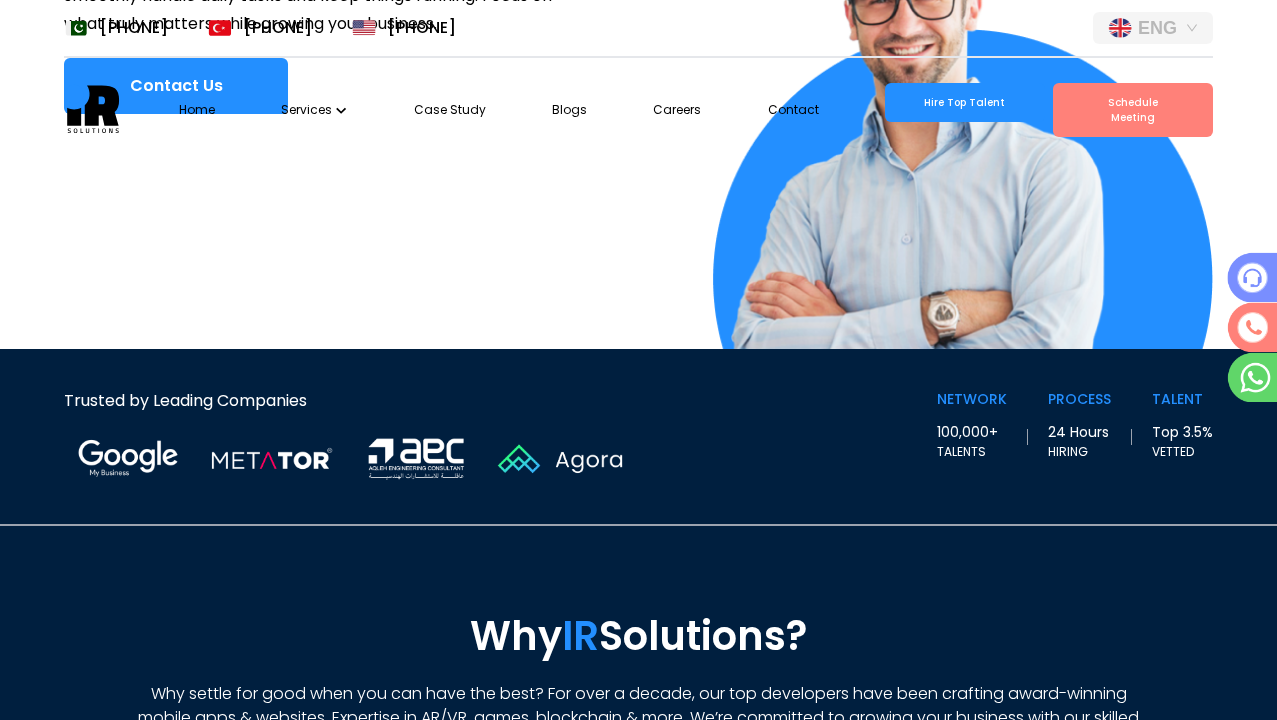 scroll, scrollTop: 0, scrollLeft: 0, axis: both 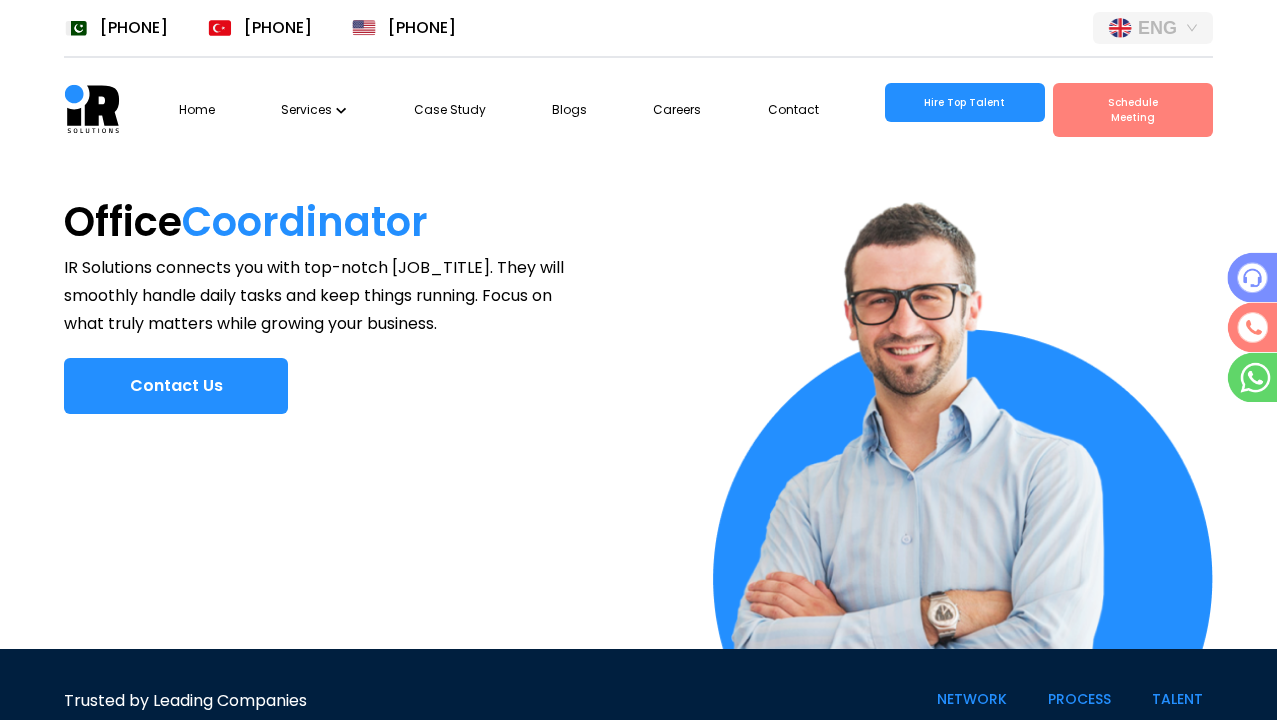 click on "Services" at bounding box center (314, 110) 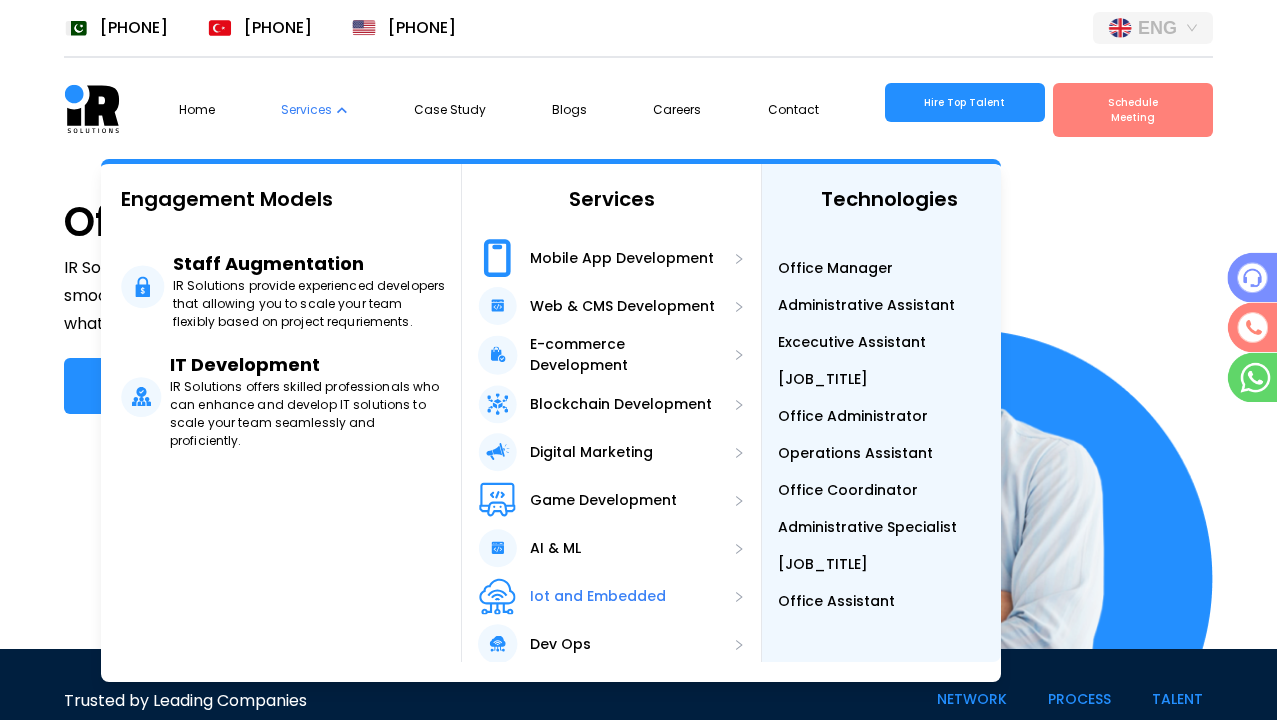 scroll, scrollTop: 0, scrollLeft: 0, axis: both 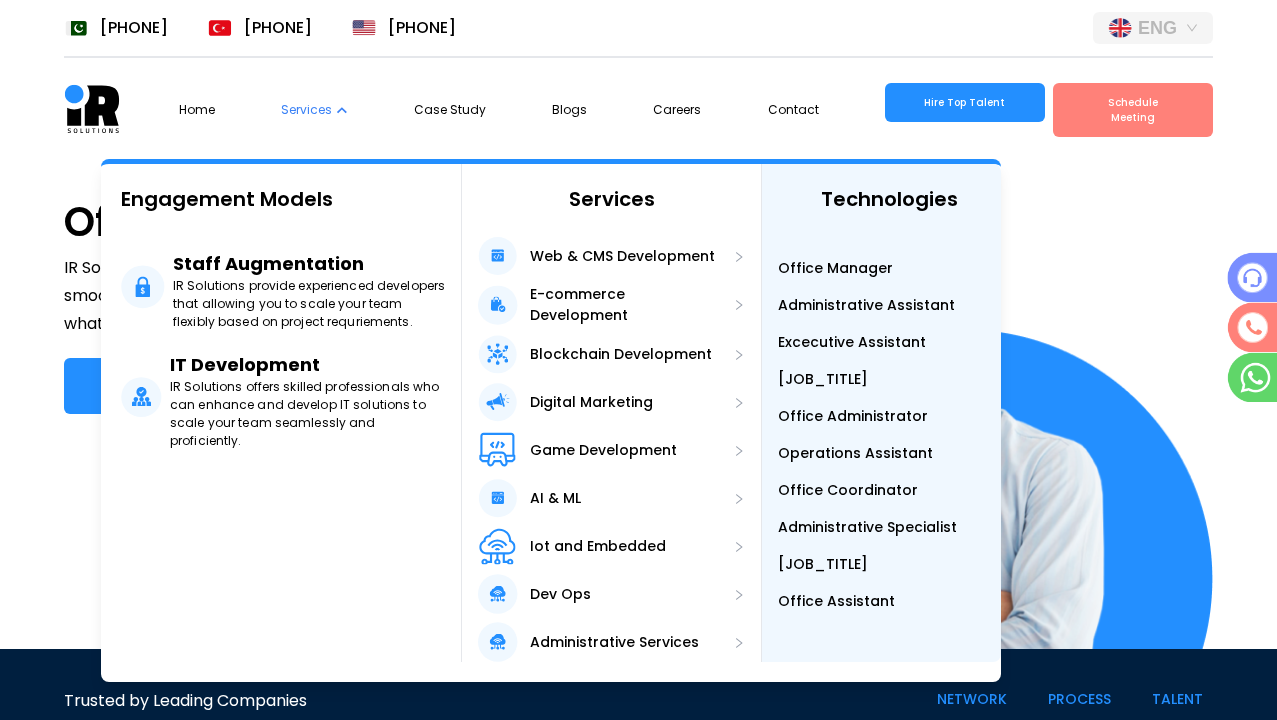 click on "Administrative Specialist" at bounding box center [867, 527] 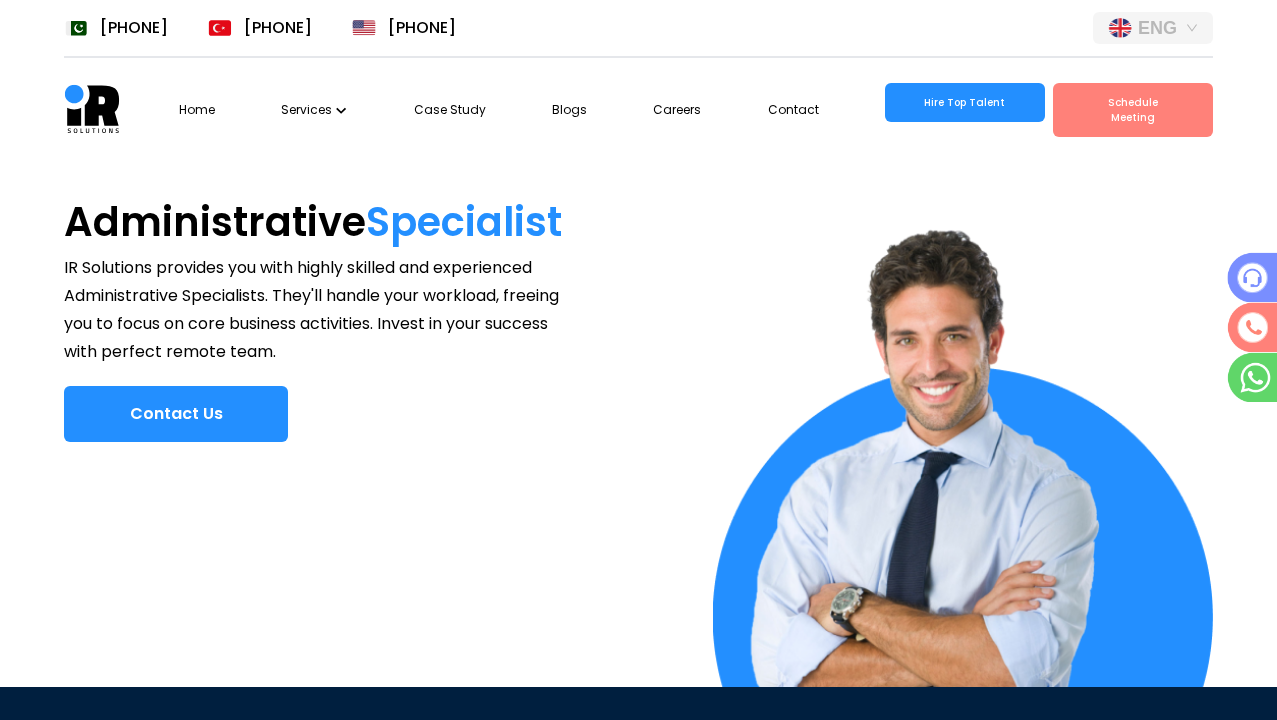 scroll, scrollTop: 0, scrollLeft: 36, axis: horizontal 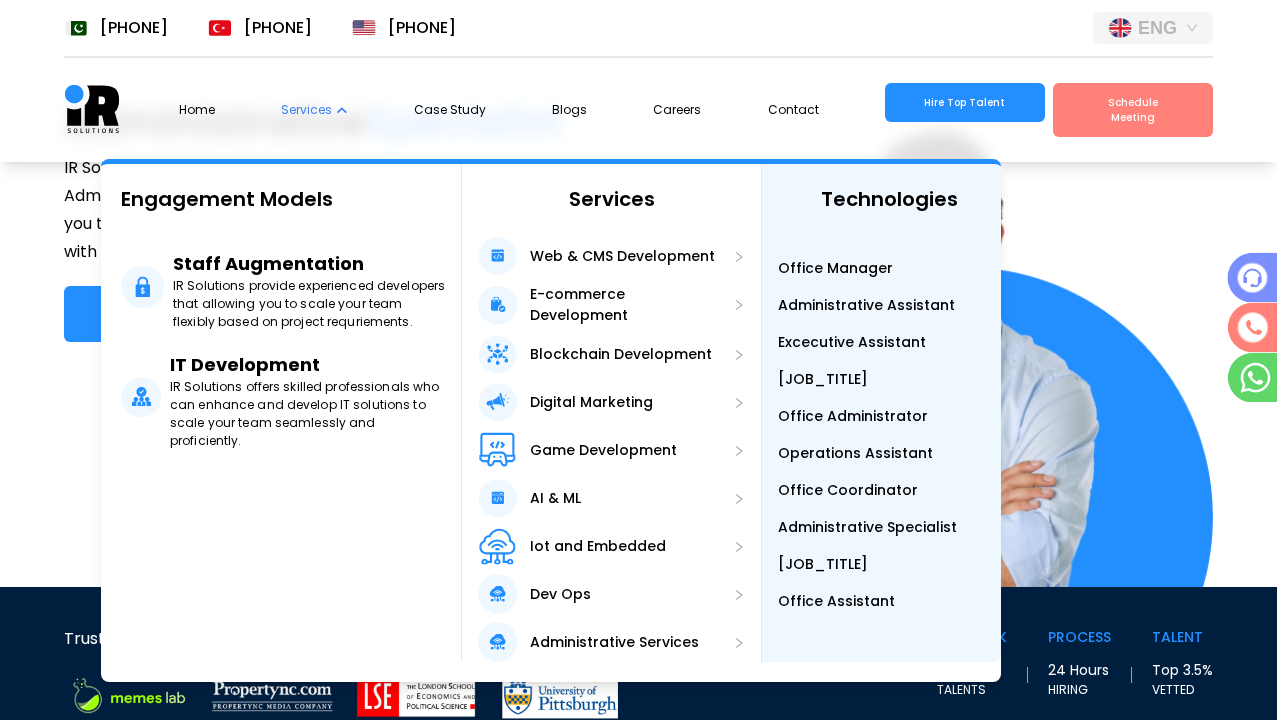 click on "[JOB_TITLE]" at bounding box center [823, 564] 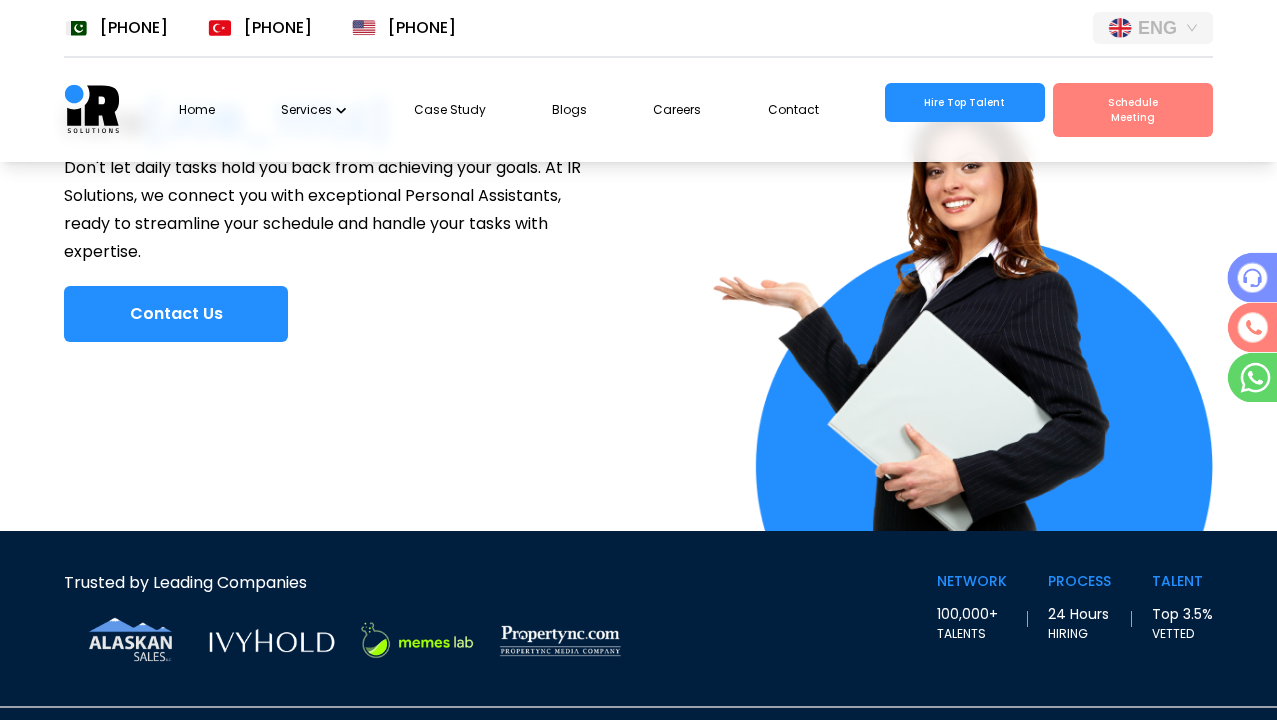 click on "Services" at bounding box center (314, 110) 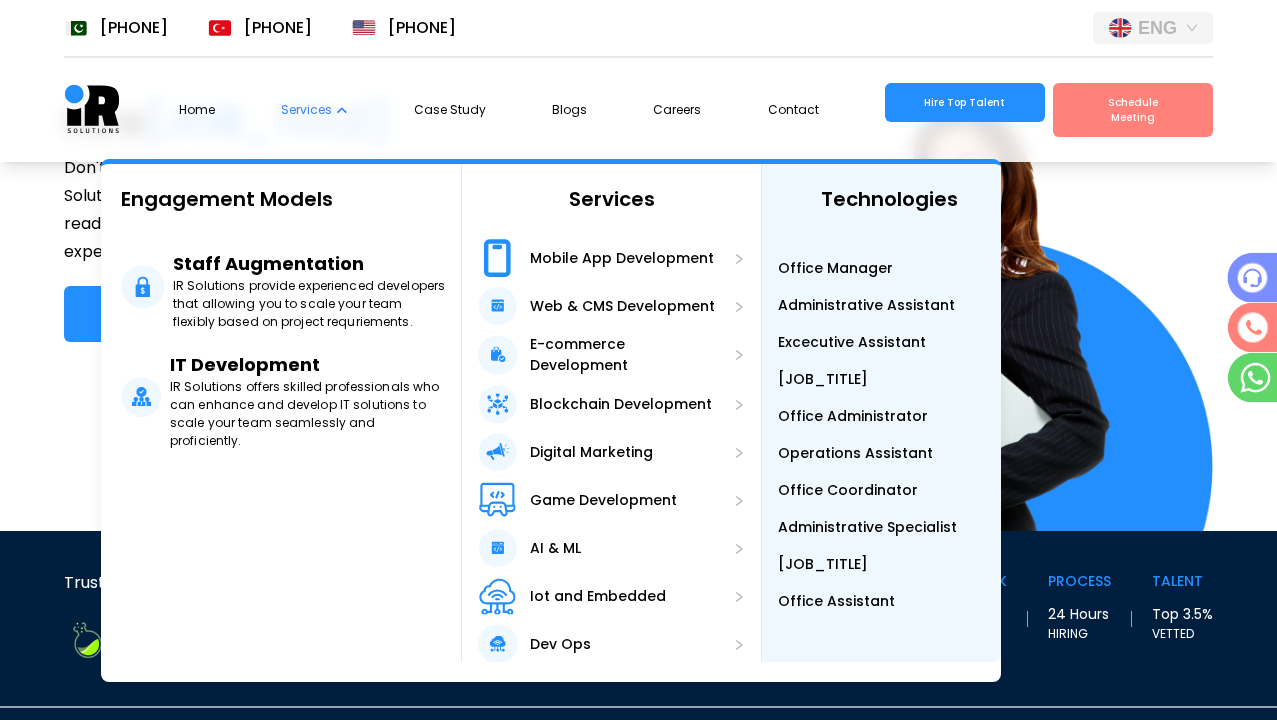 scroll, scrollTop: 0, scrollLeft: 36, axis: horizontal 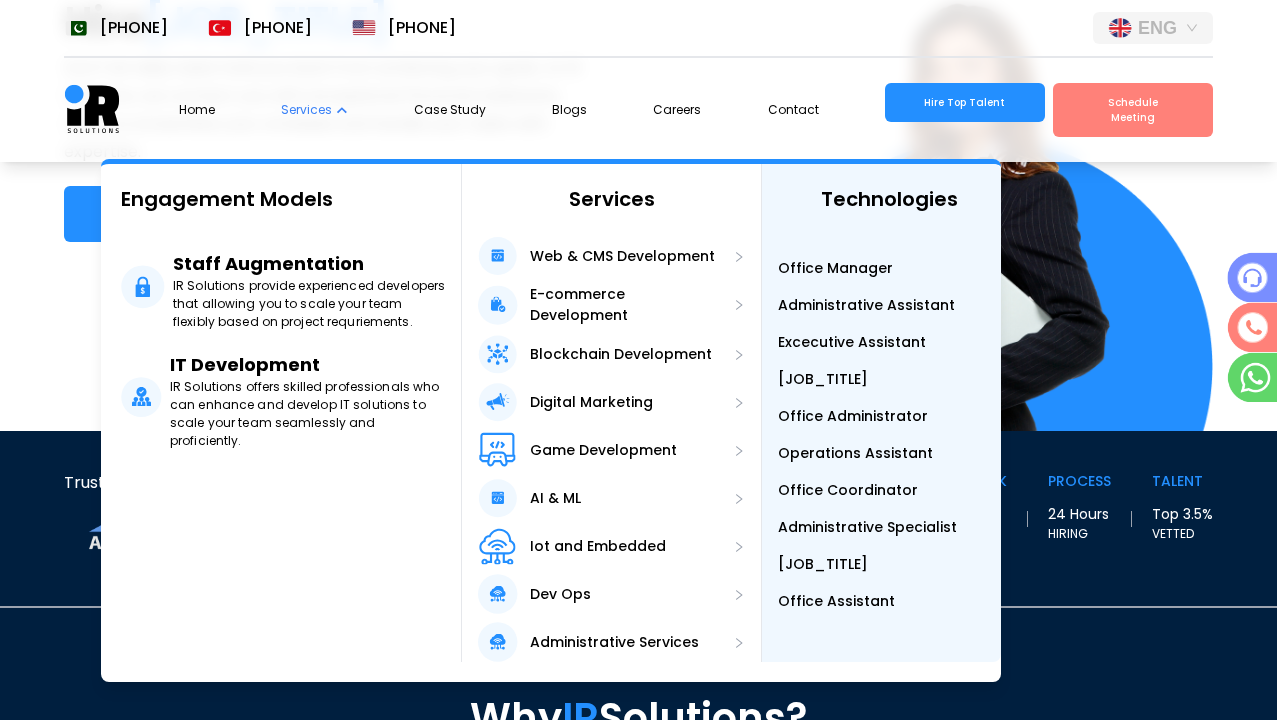 click on "Office Assistant" at bounding box center [836, 601] 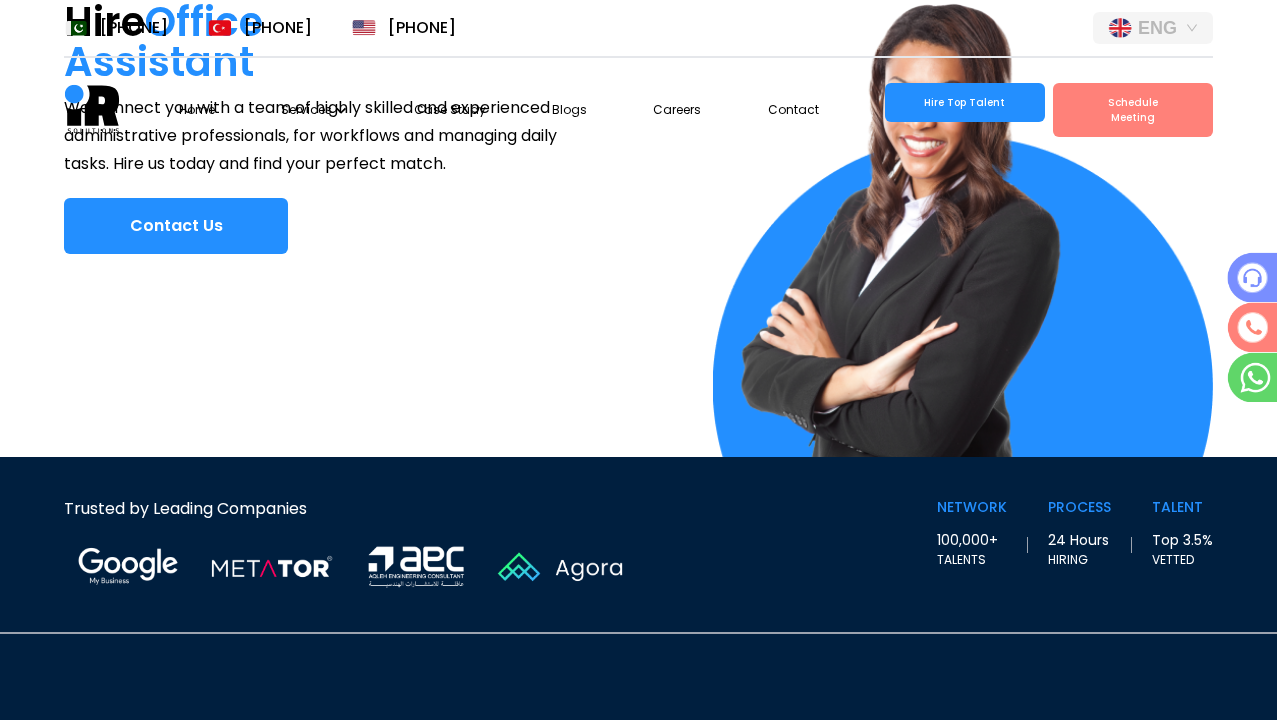 scroll, scrollTop: 0, scrollLeft: 0, axis: both 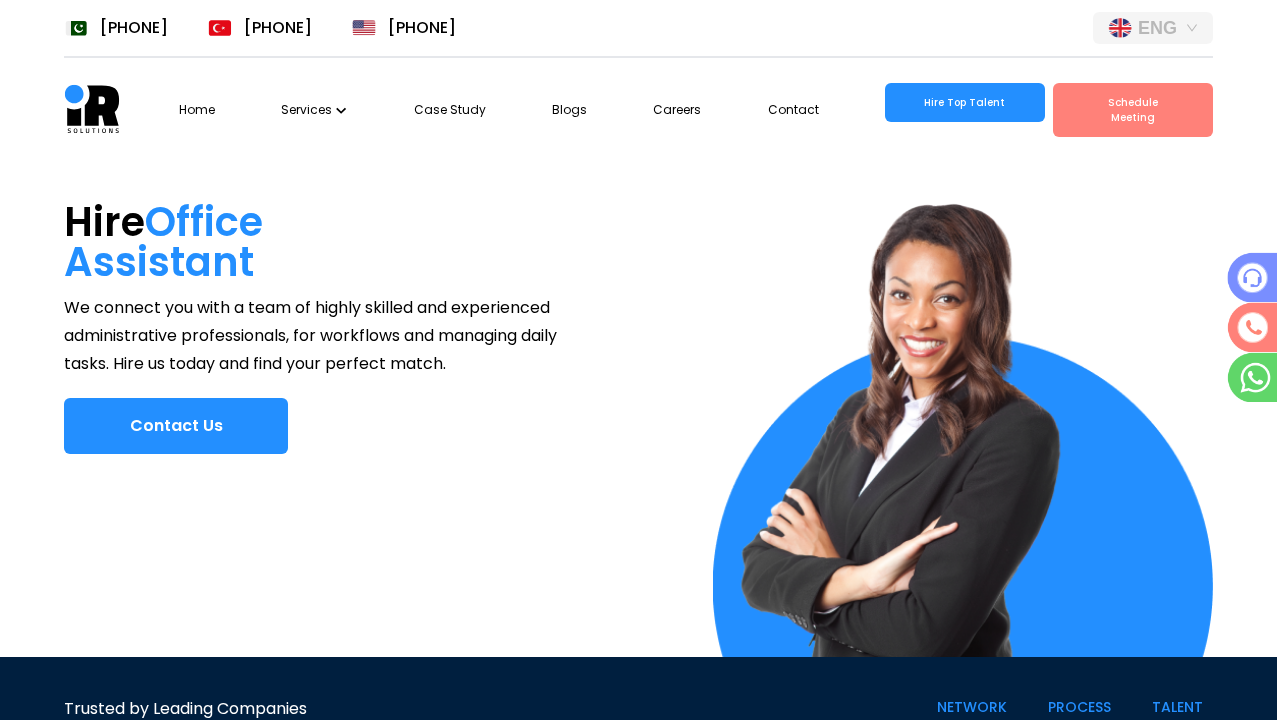 click at bounding box center [638, 360] 